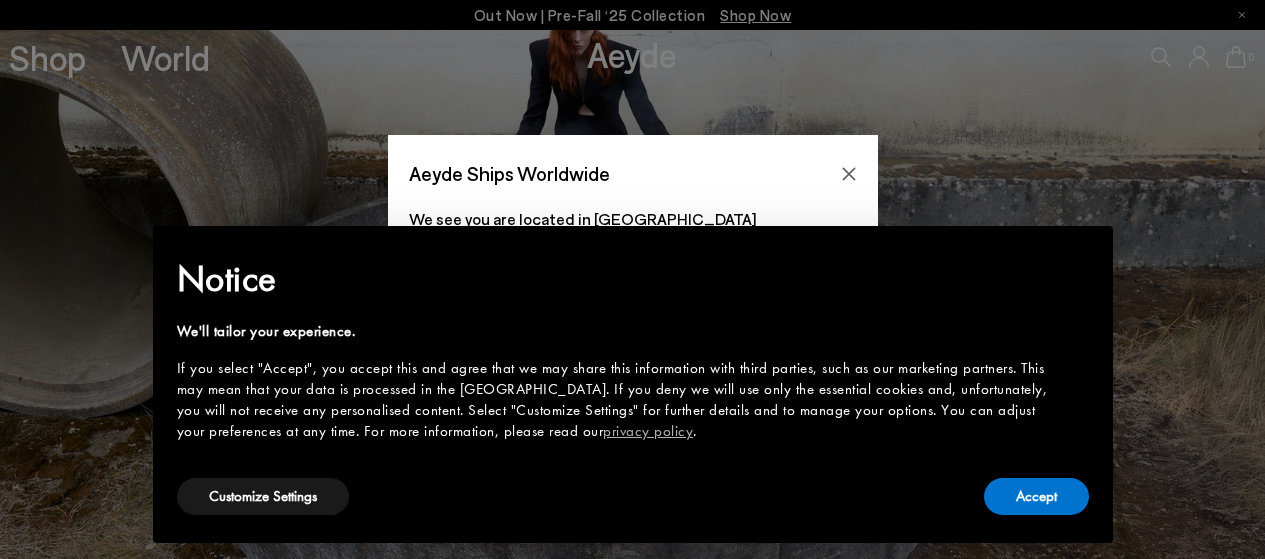 scroll, scrollTop: 0, scrollLeft: 0, axis: both 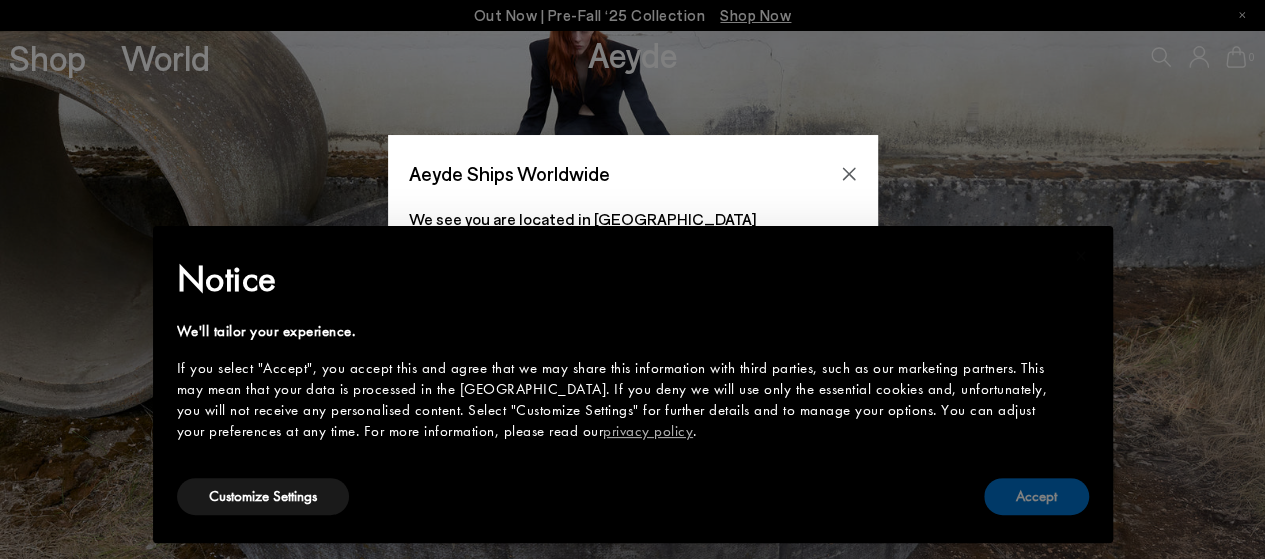 click on "Accept" at bounding box center [1036, 496] 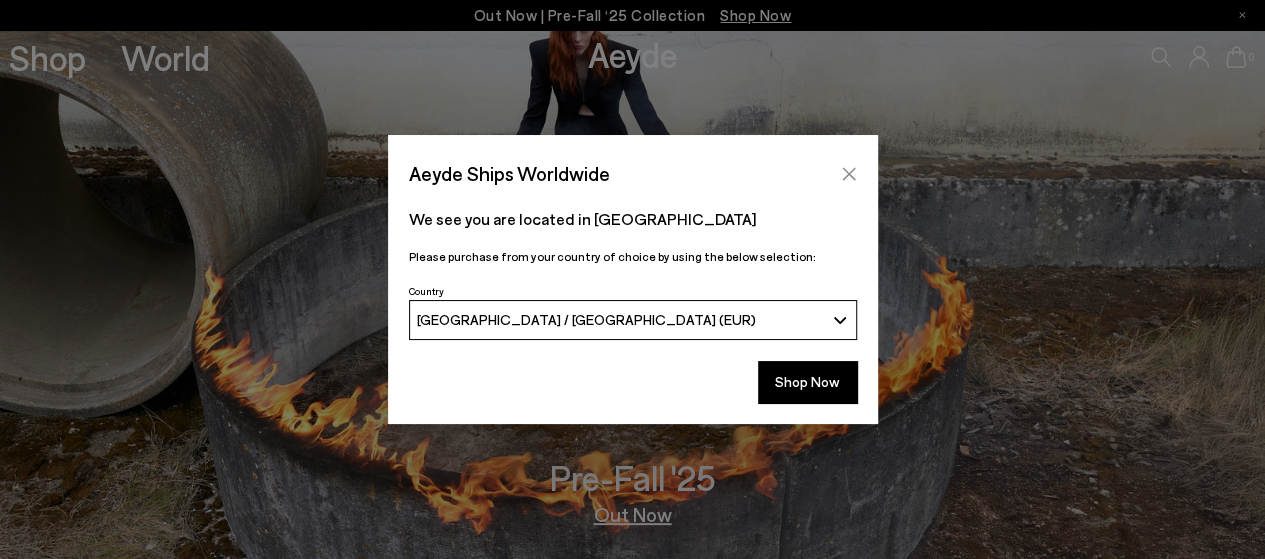 click at bounding box center [849, 174] 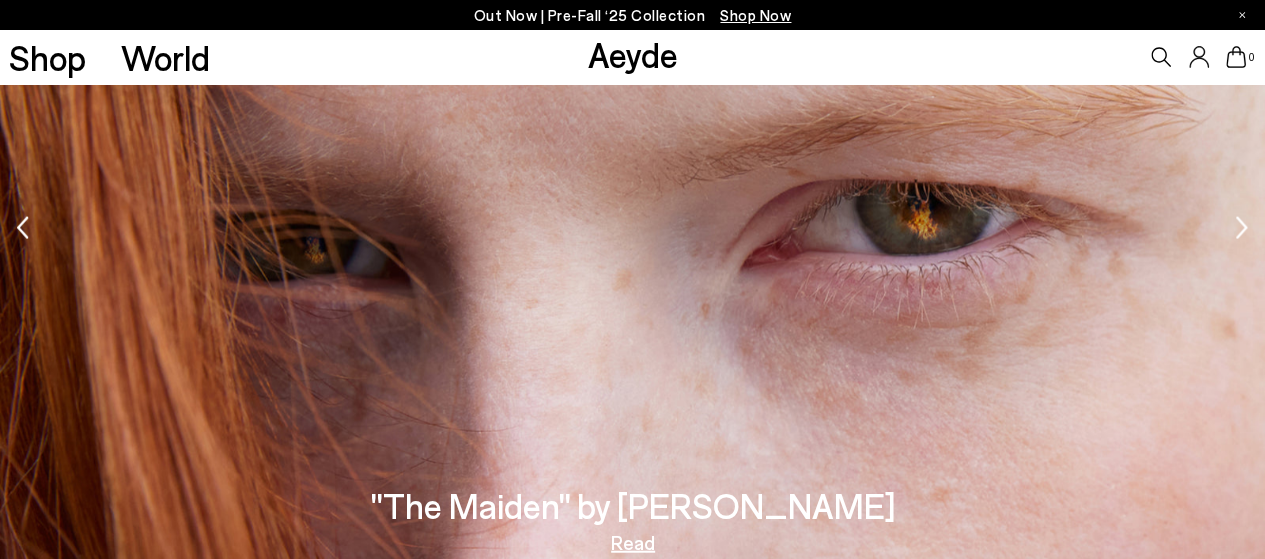 scroll, scrollTop: 2734, scrollLeft: 0, axis: vertical 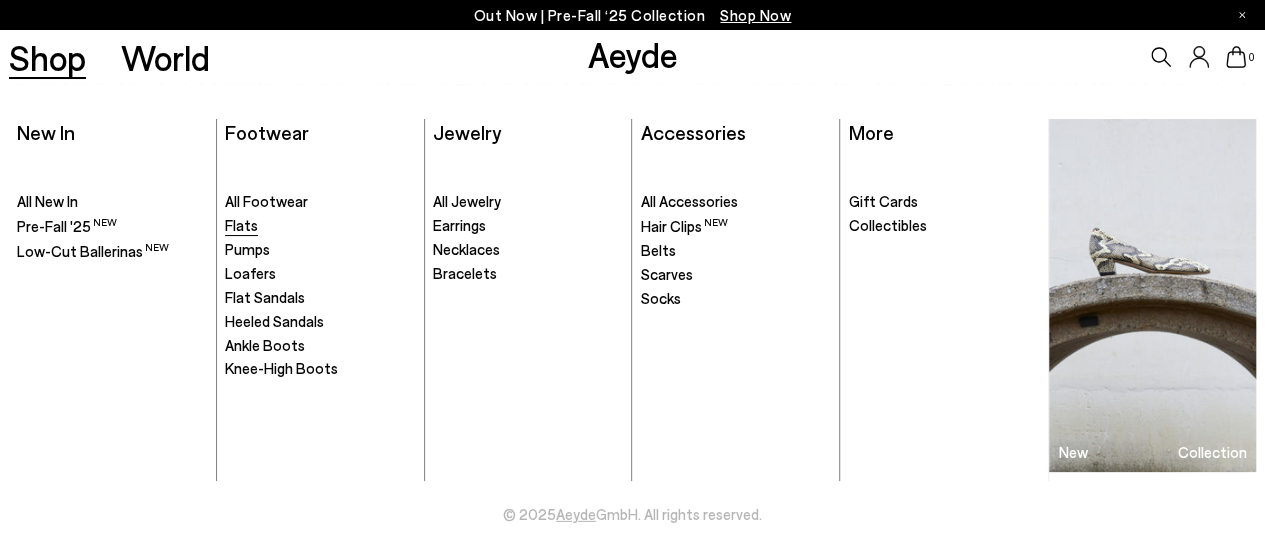click on "Flats" at bounding box center [319, 226] 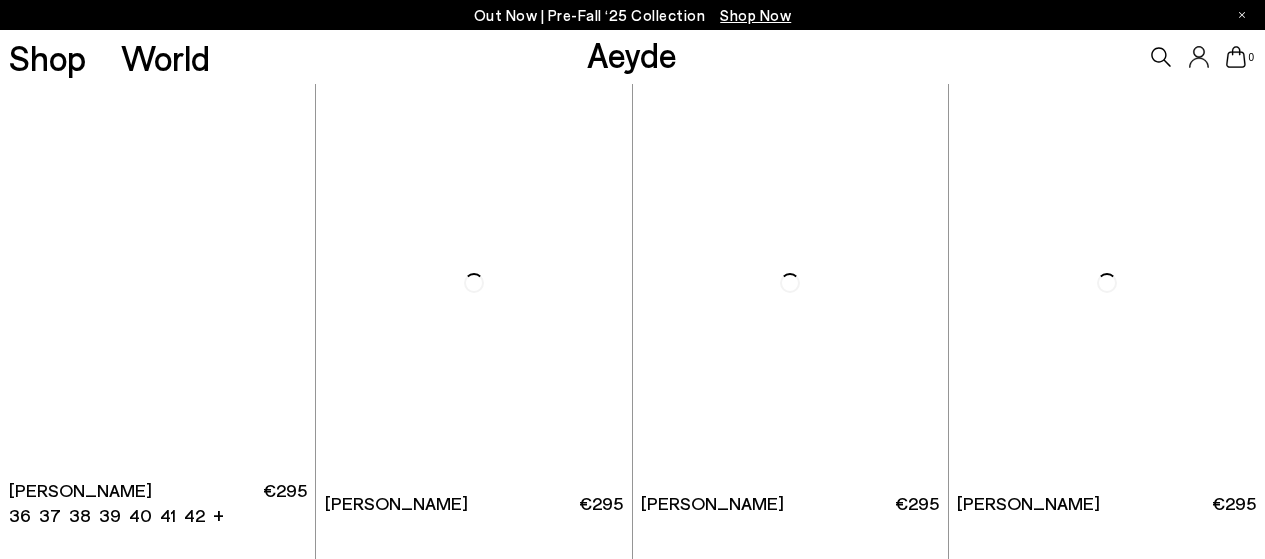 scroll, scrollTop: 0, scrollLeft: 0, axis: both 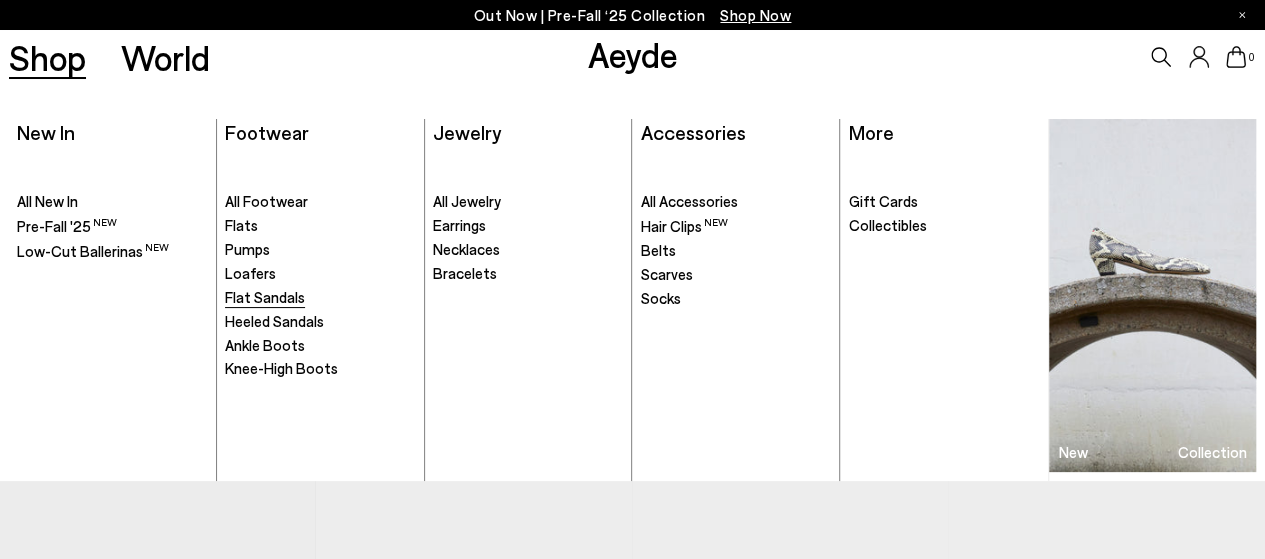 click on "Flat Sandals" at bounding box center [265, 297] 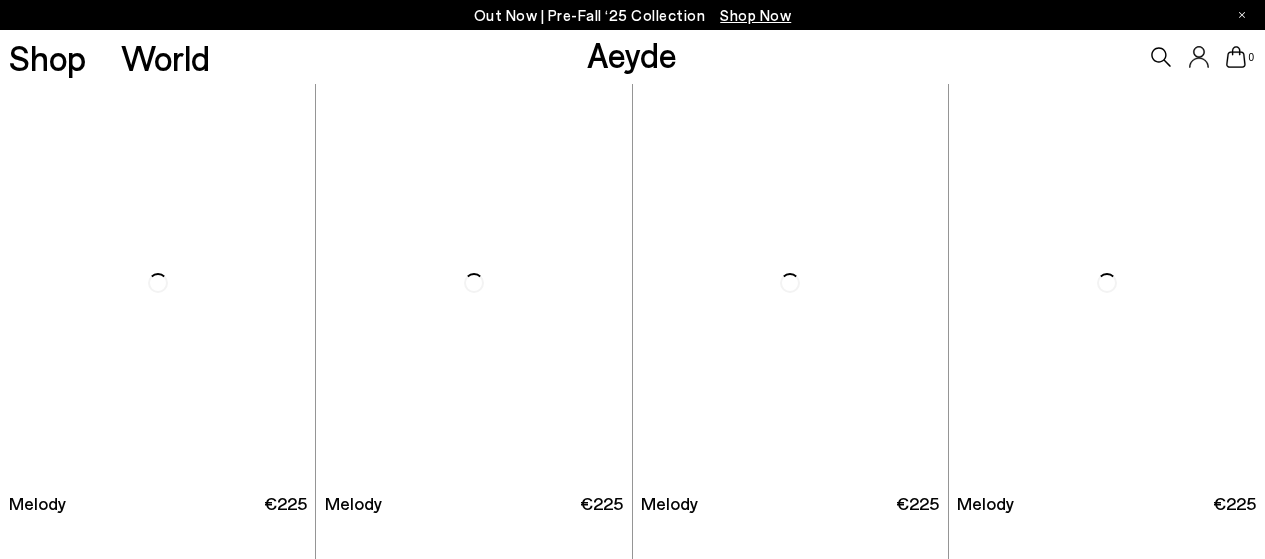 scroll, scrollTop: 0, scrollLeft: 0, axis: both 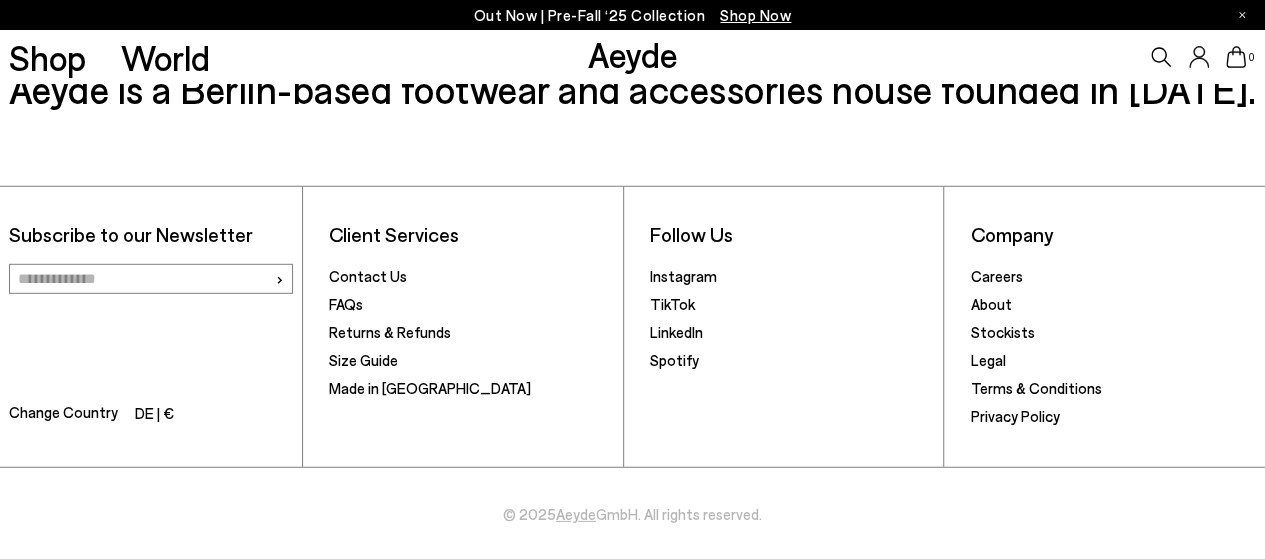 drag, startPoint x: 1279, startPoint y: 65, endPoint x: 1223, endPoint y: 555, distance: 493.1896 